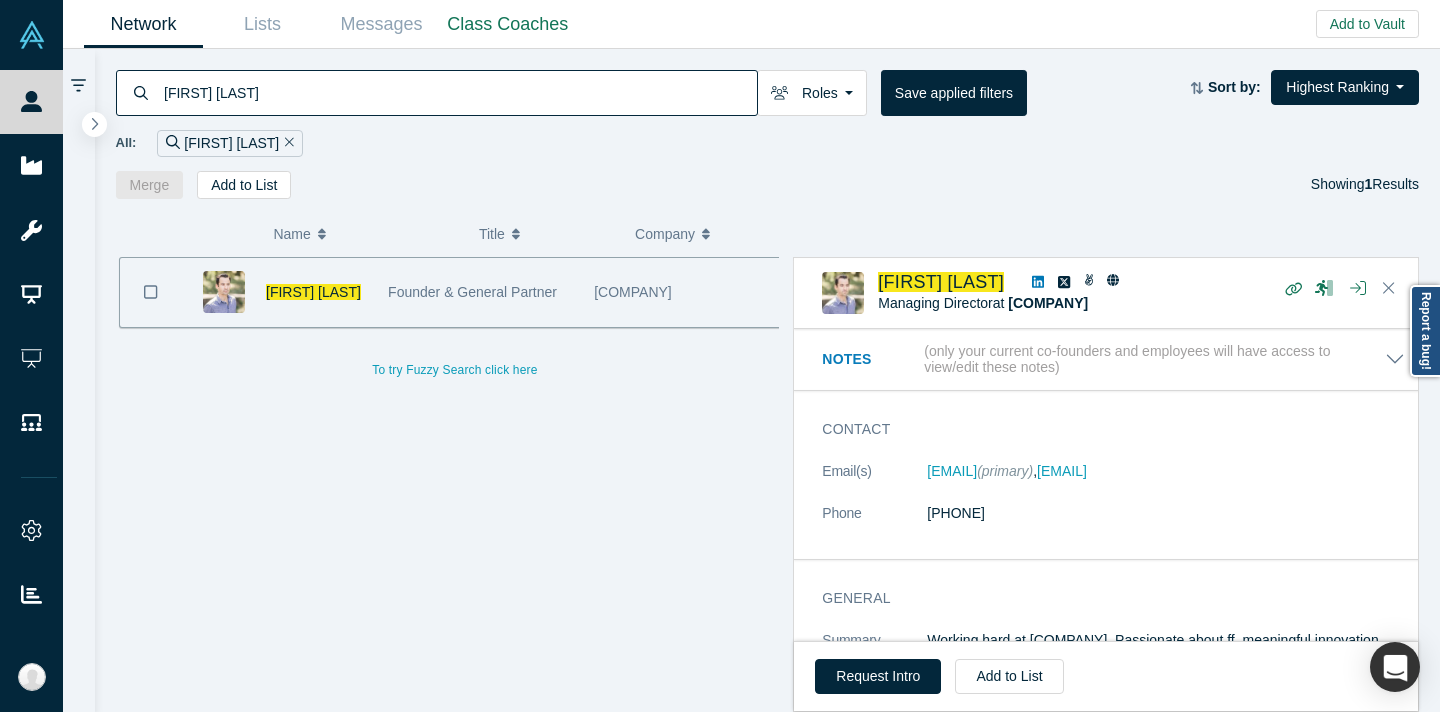 scroll, scrollTop: 0, scrollLeft: 0, axis: both 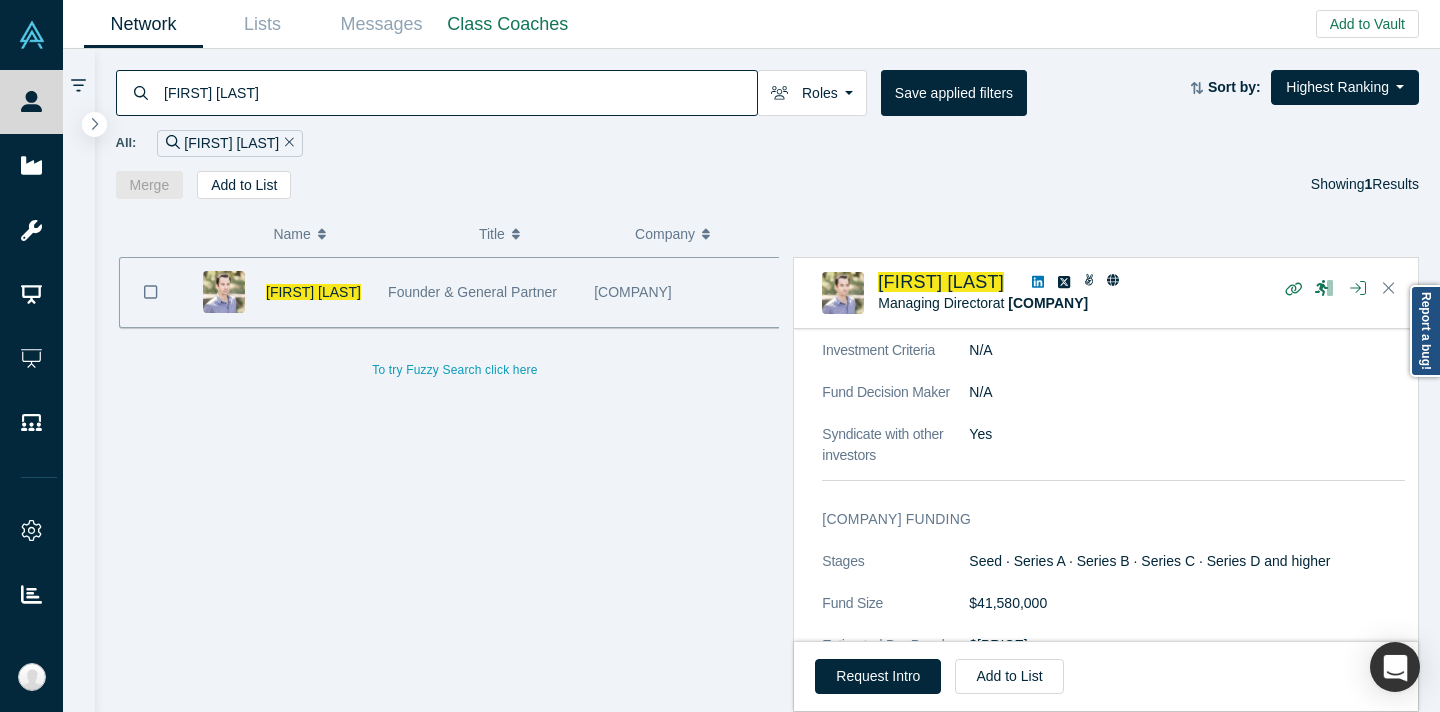 click on "[FIRST] [LAST]" at bounding box center [459, 92] 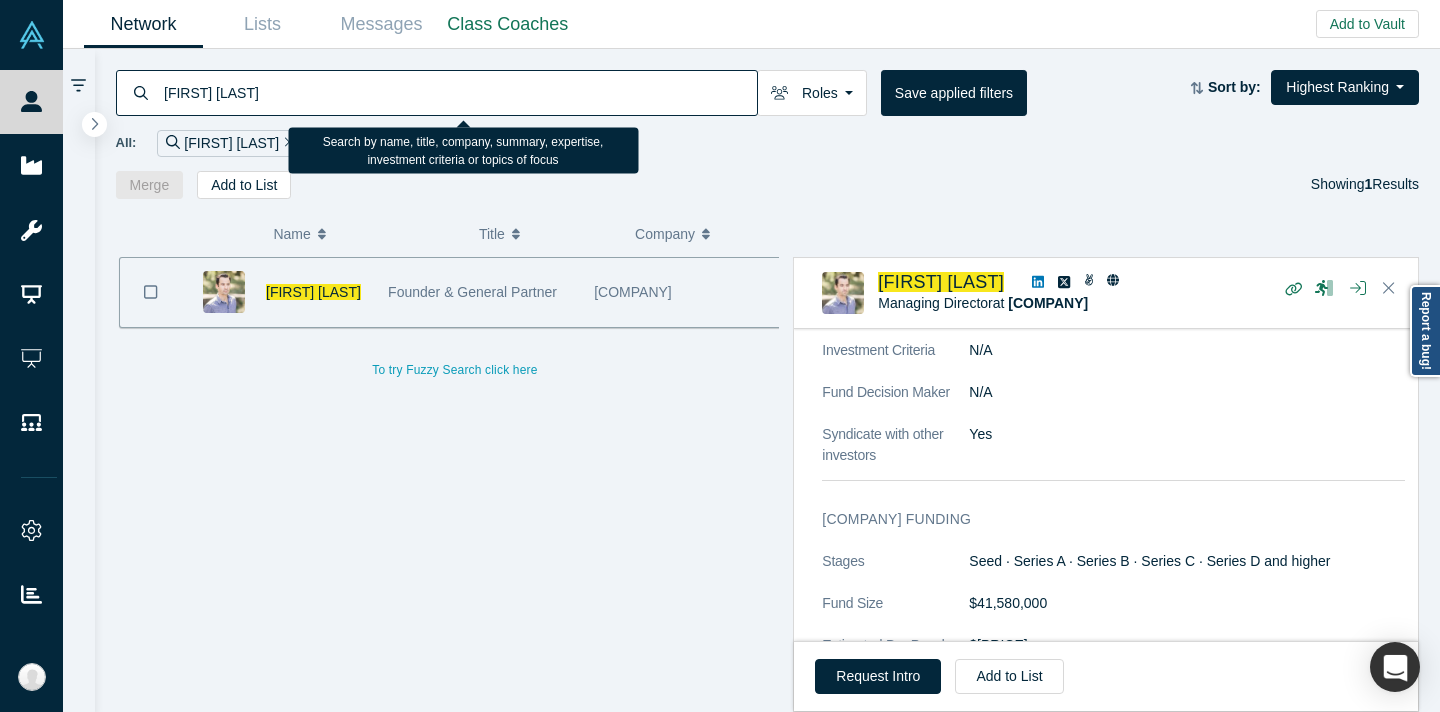 click on "[FIRST] [LAST]" at bounding box center (459, 92) 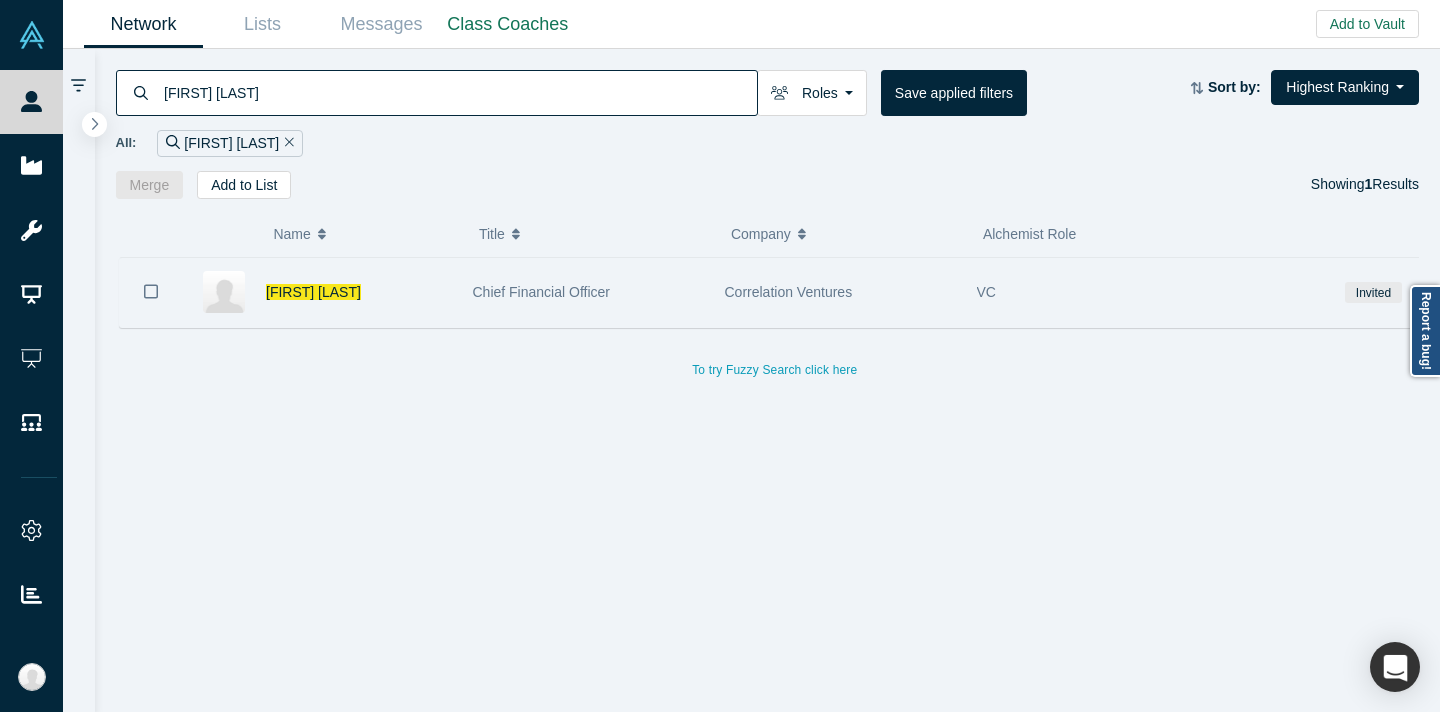 click on "Chief Financial Officer" at bounding box center [588, 292] 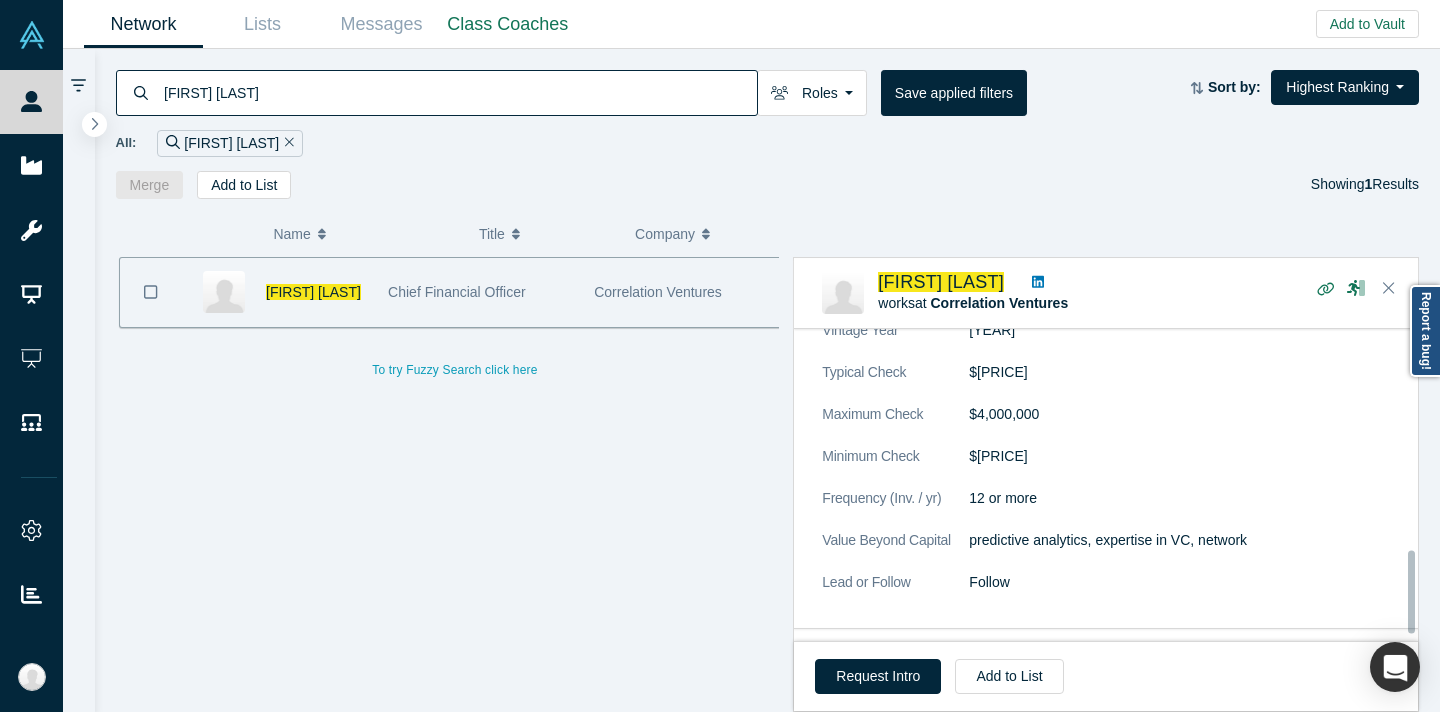 scroll, scrollTop: 853, scrollLeft: 0, axis: vertical 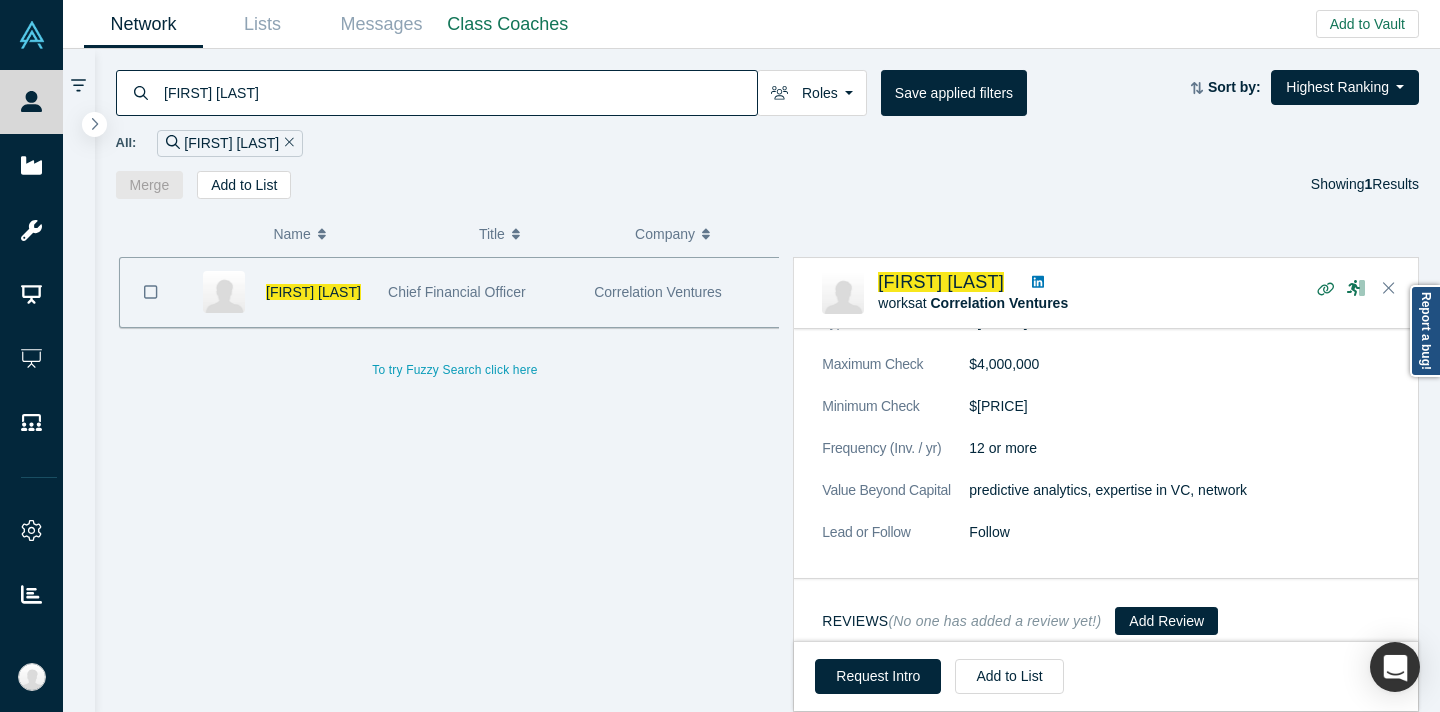 click 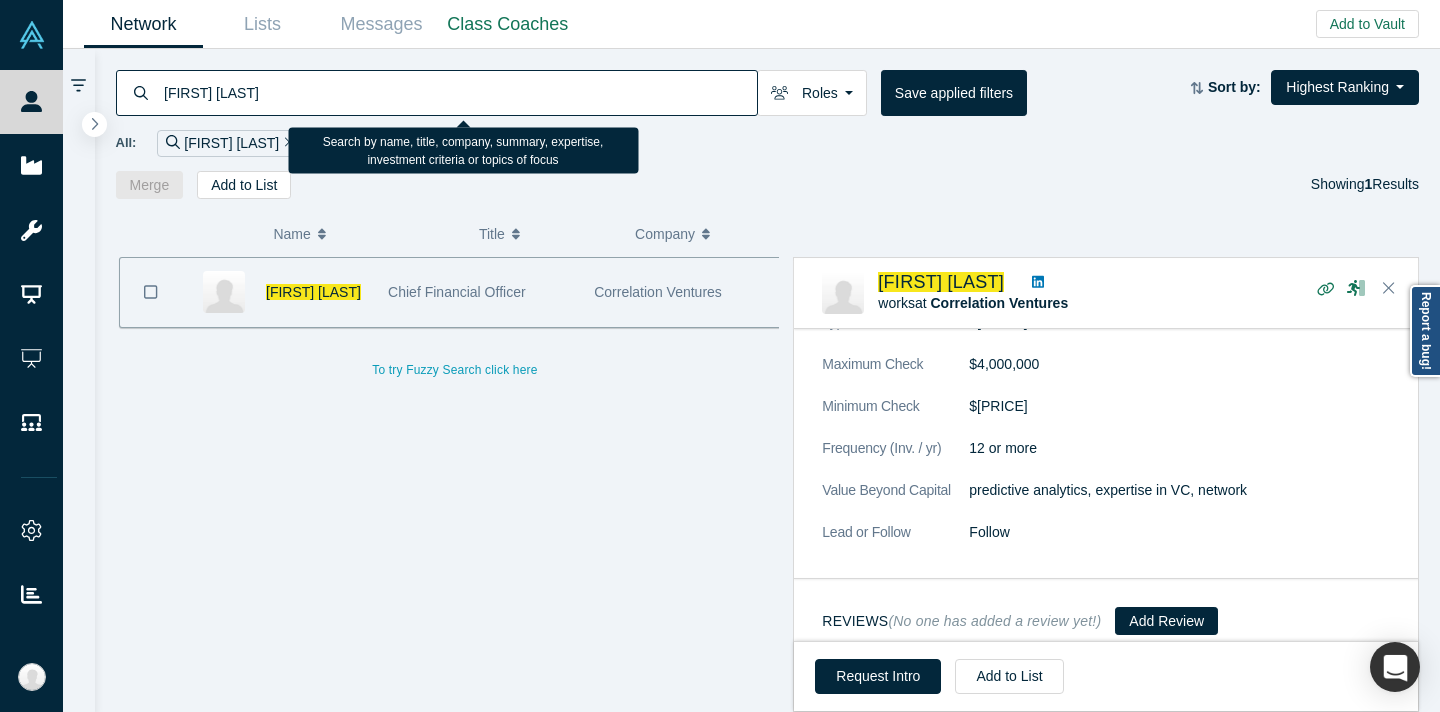 click on "[FIRST] [LAST]" at bounding box center (459, 92) 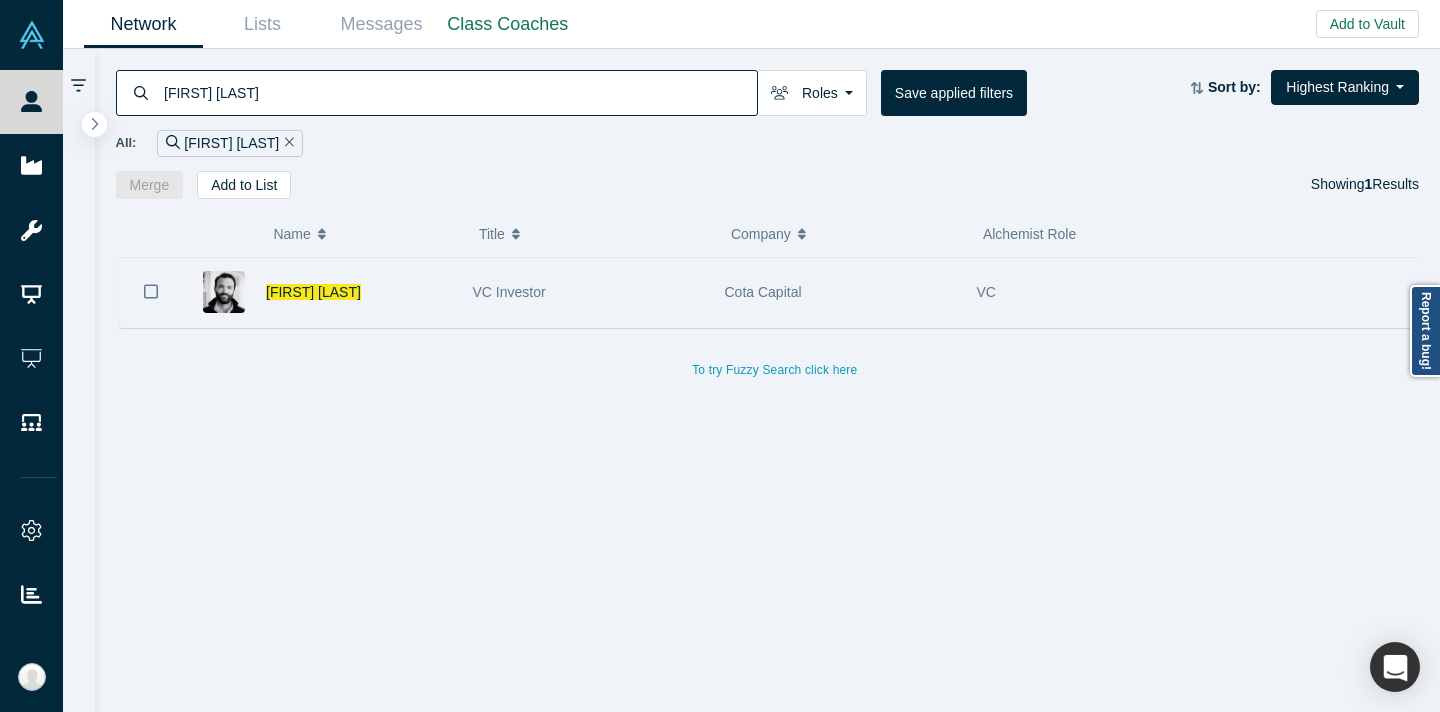 click on "VC Investor" at bounding box center (588, 292) 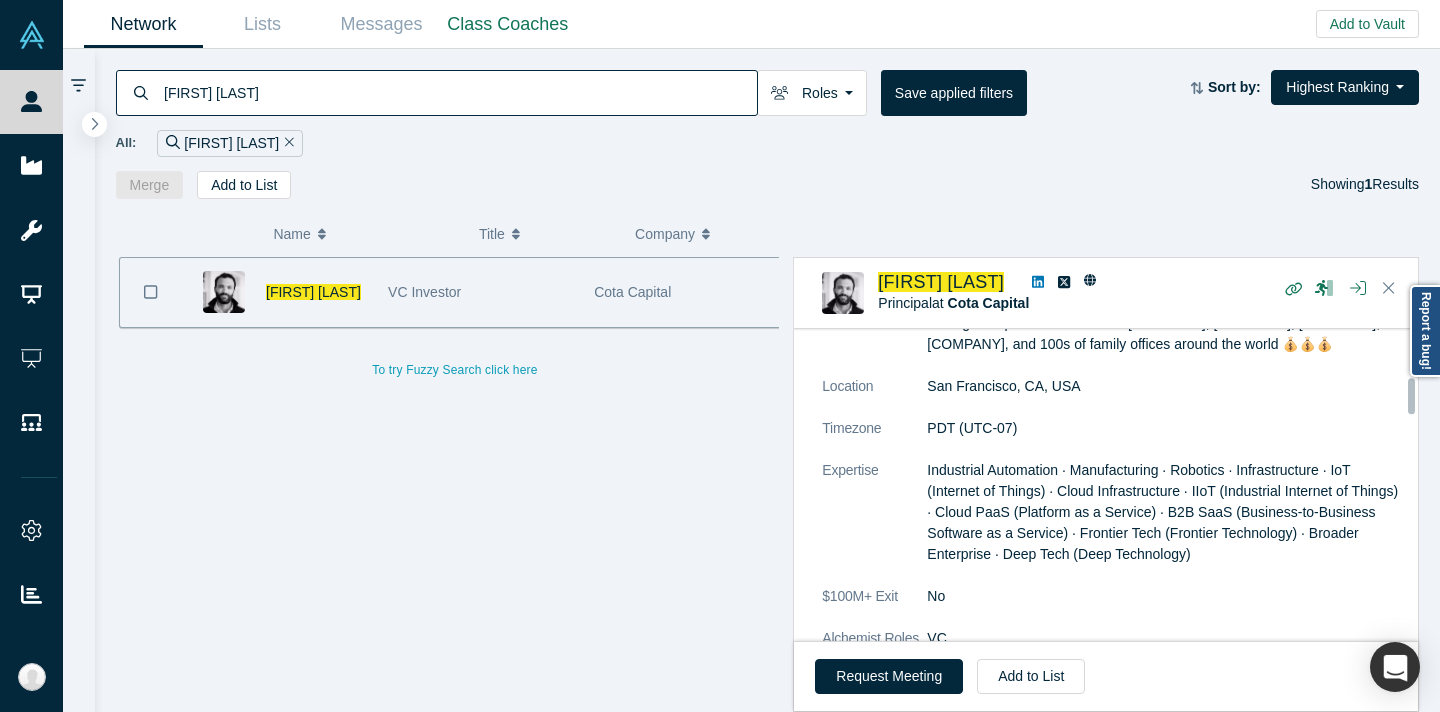 scroll, scrollTop: 423, scrollLeft: 0, axis: vertical 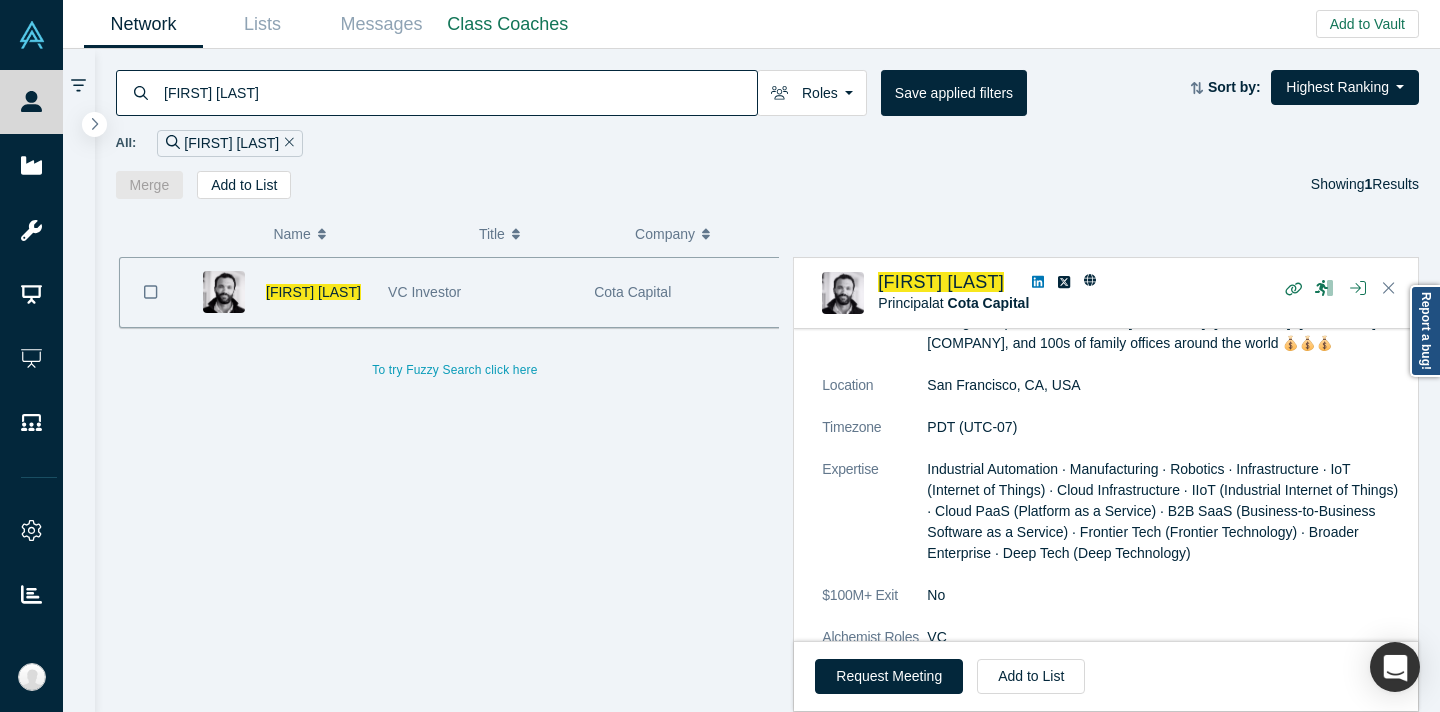 click on "[FIRST] [LAST]" at bounding box center [459, 92] 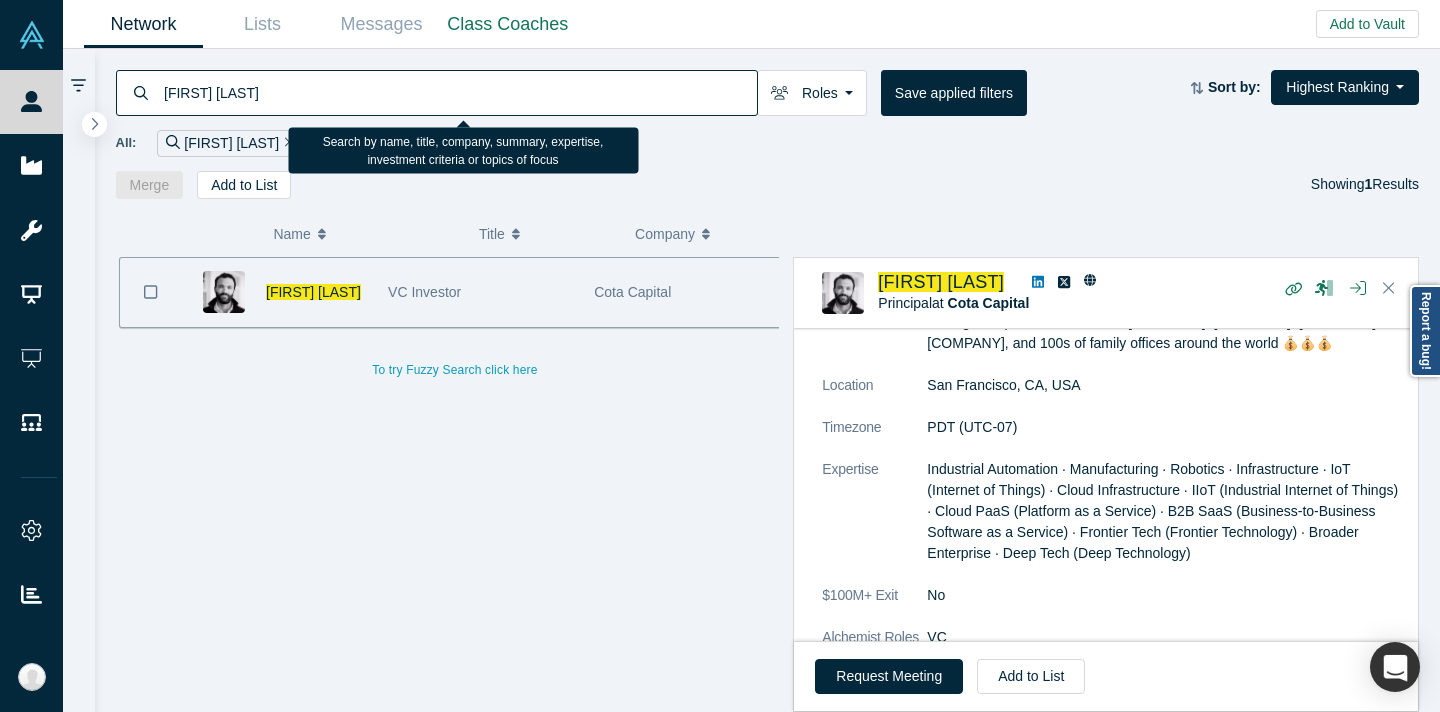 click on "[FIRST] [LAST]" at bounding box center [459, 92] 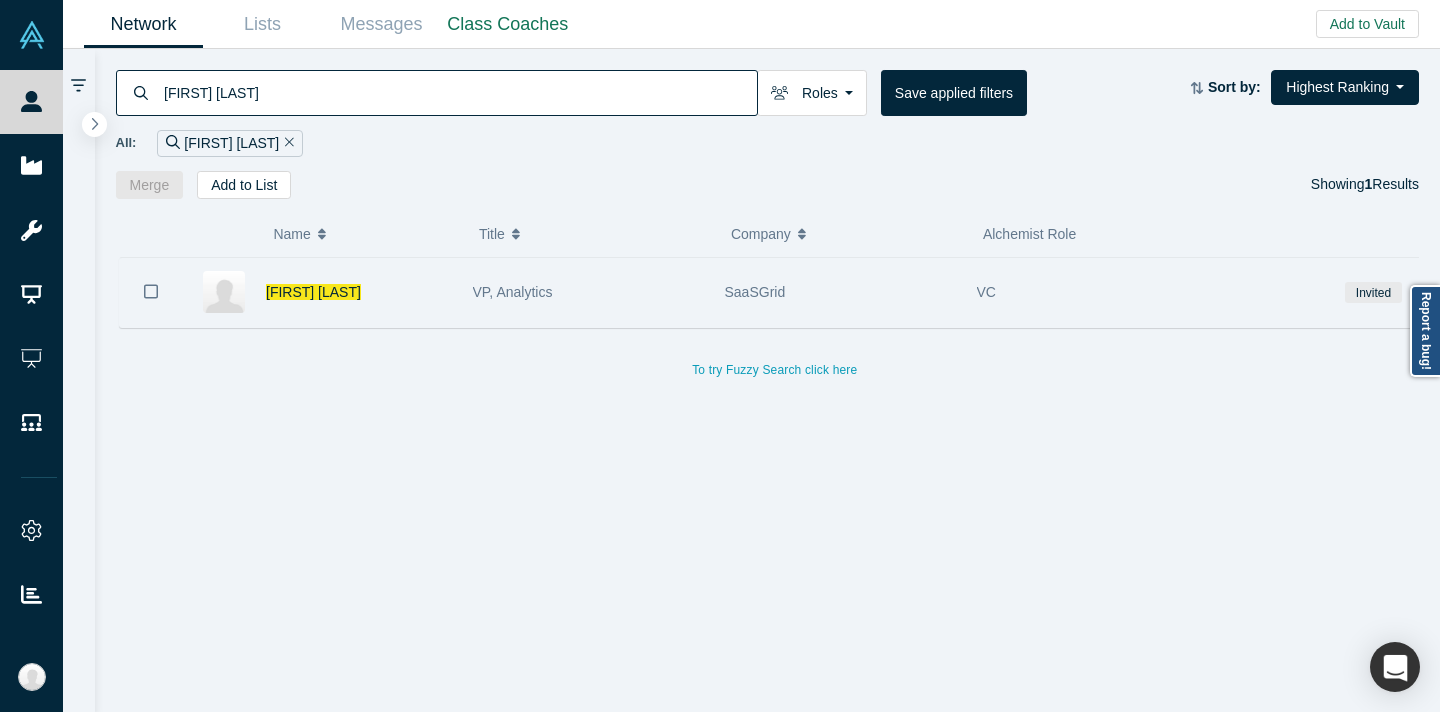 click on "VP, Analytics" at bounding box center [588, 292] 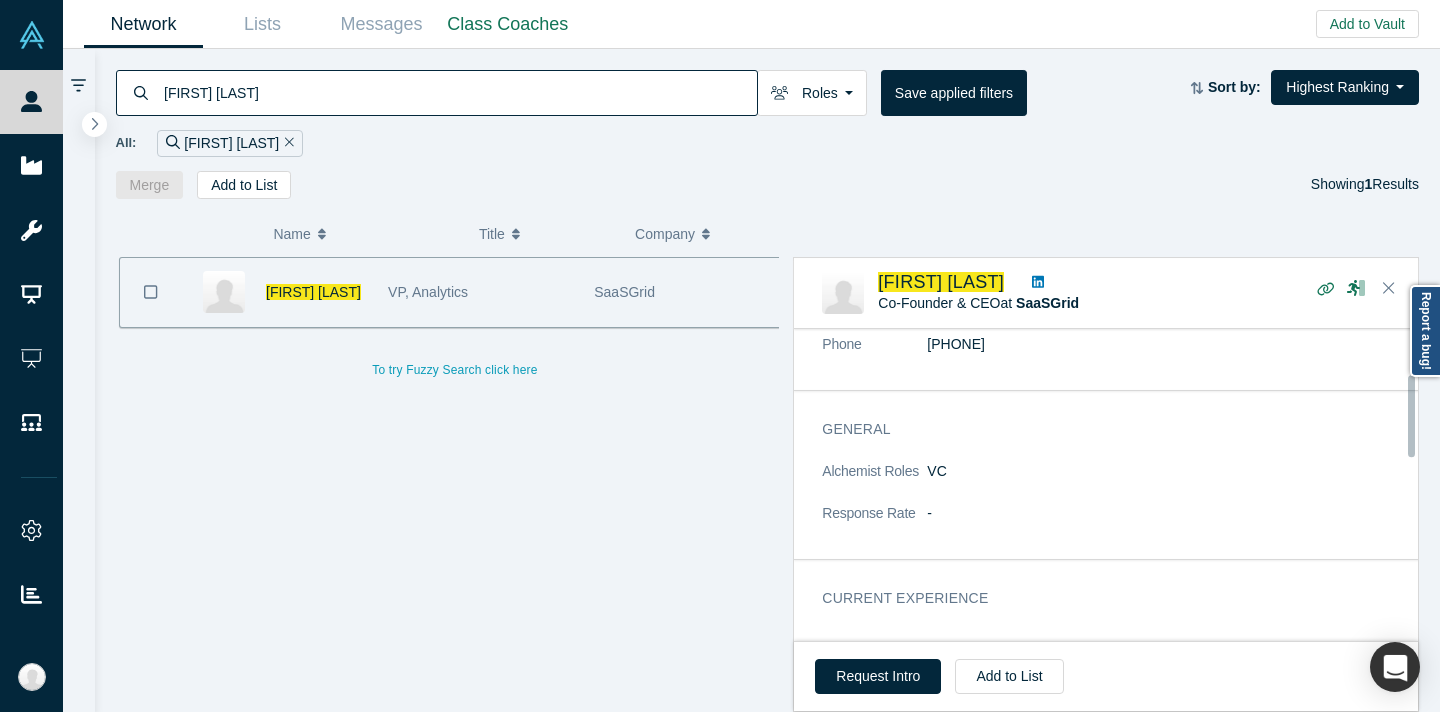 scroll, scrollTop: 0, scrollLeft: 0, axis: both 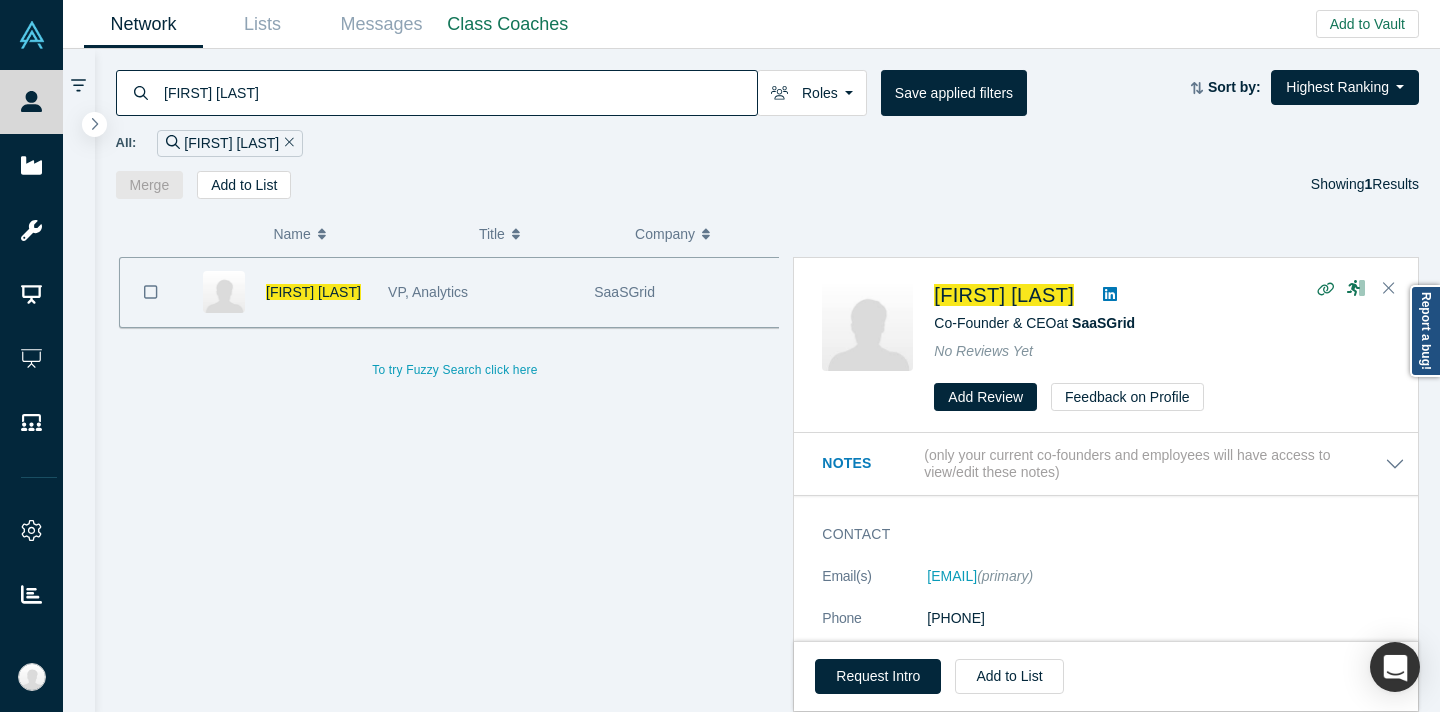 click on "[FIRST] [LAST]" at bounding box center (459, 92) 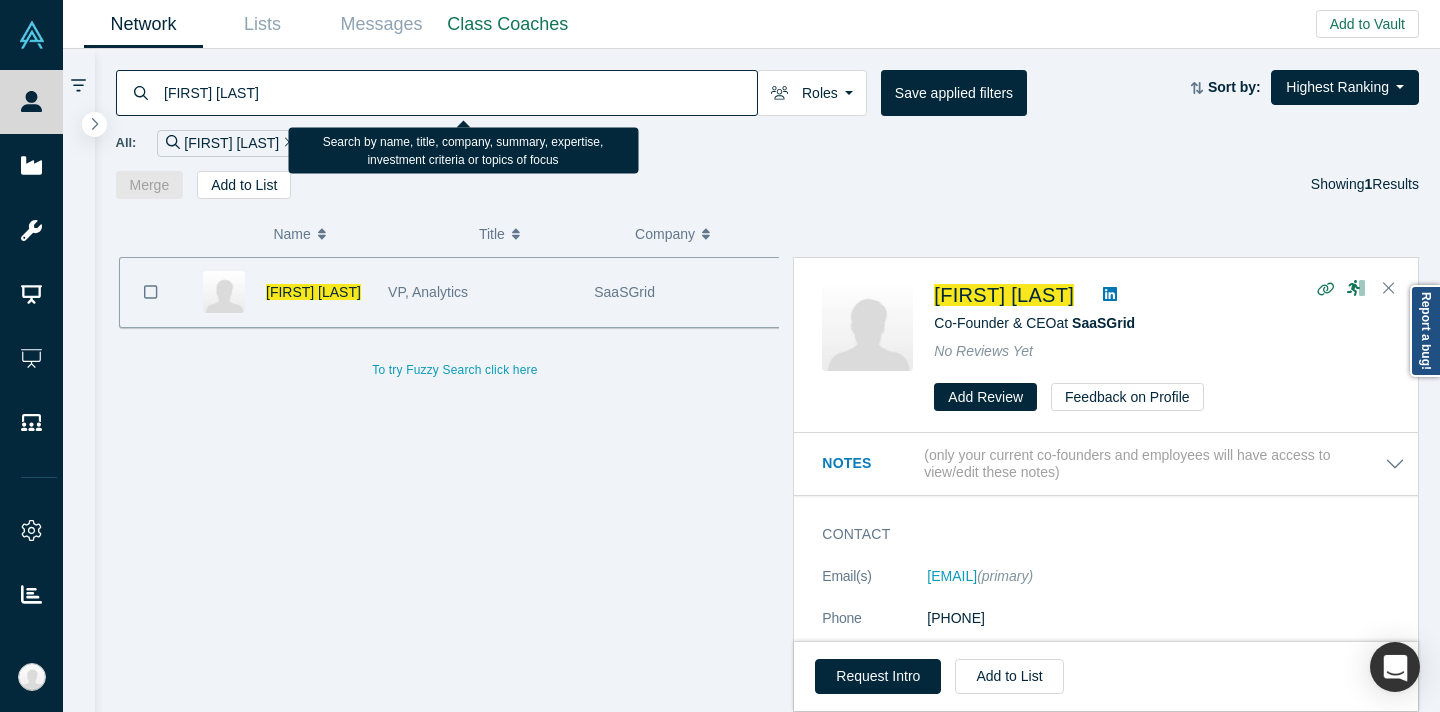 click on "[FIRST] [LAST]" at bounding box center (459, 92) 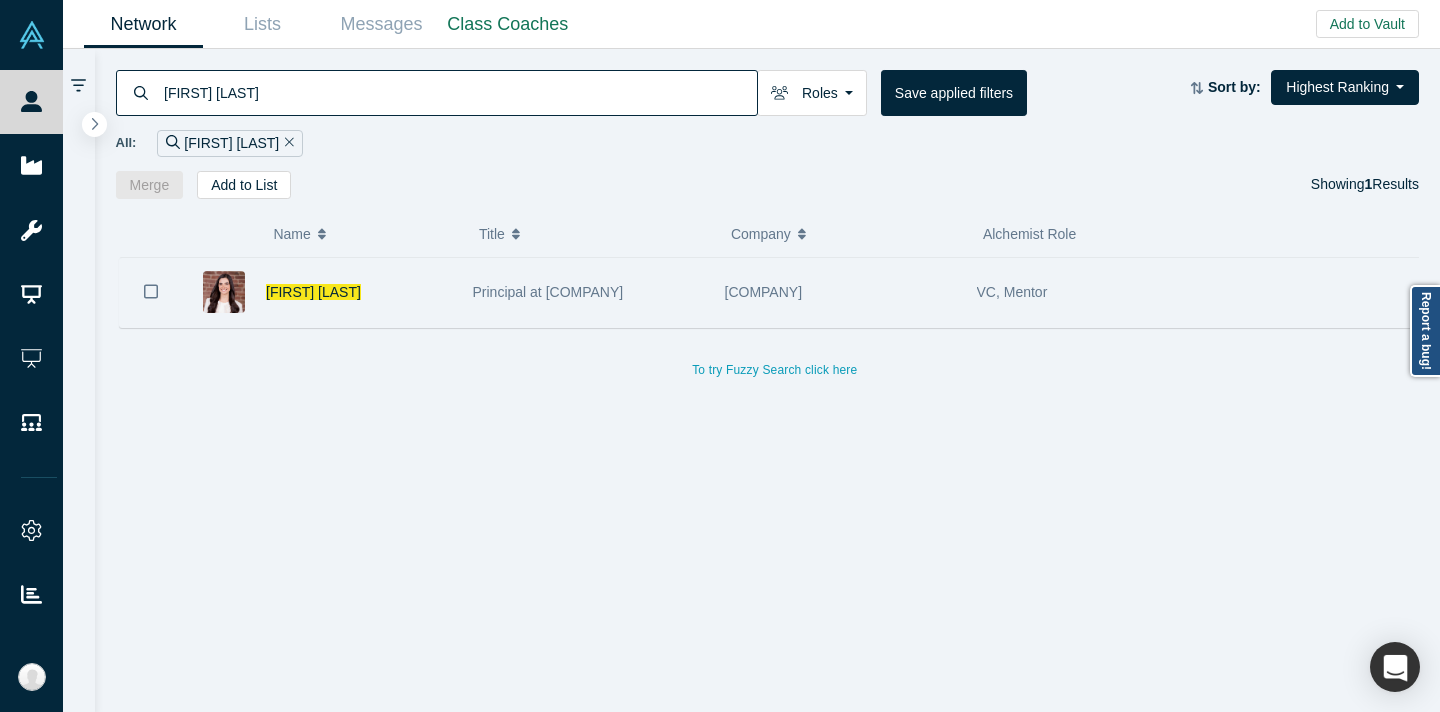 click on "Principal at [COMPANY]" at bounding box center [588, 292] 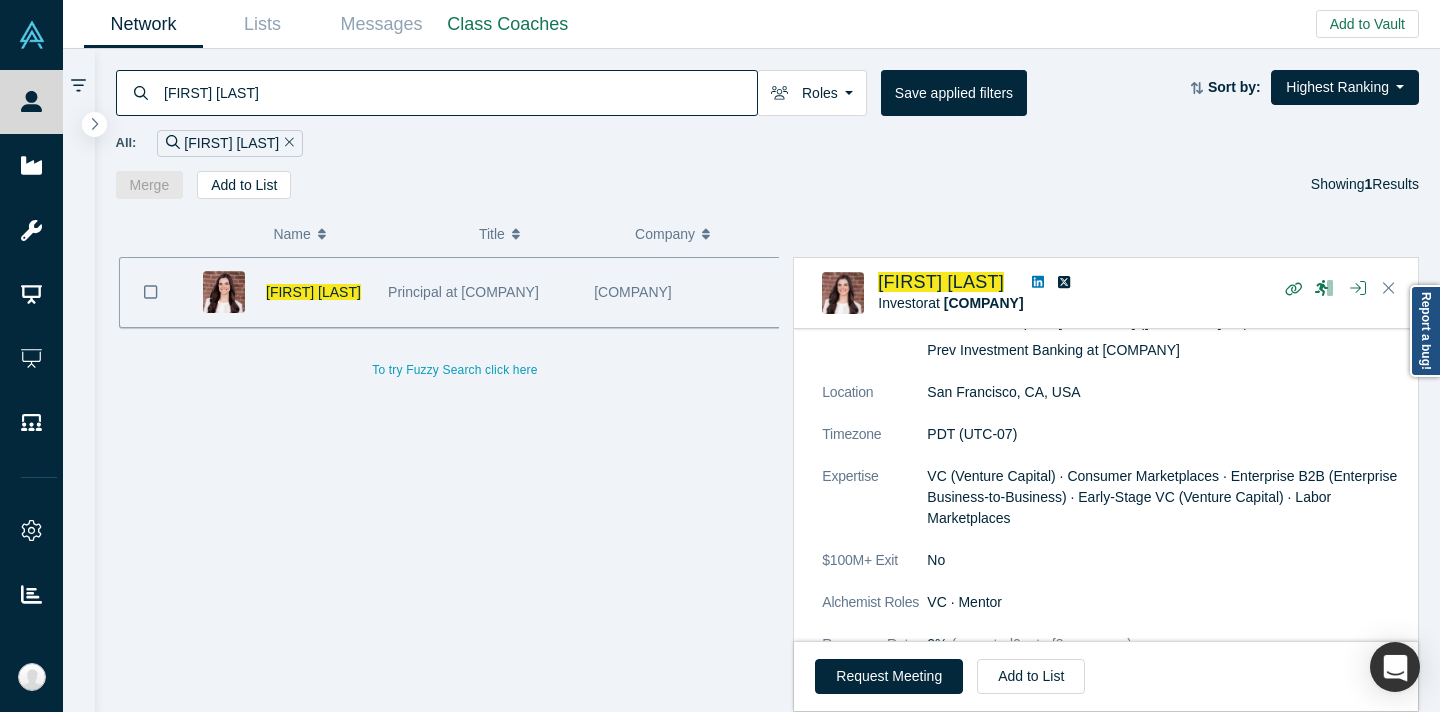 scroll, scrollTop: 671, scrollLeft: 0, axis: vertical 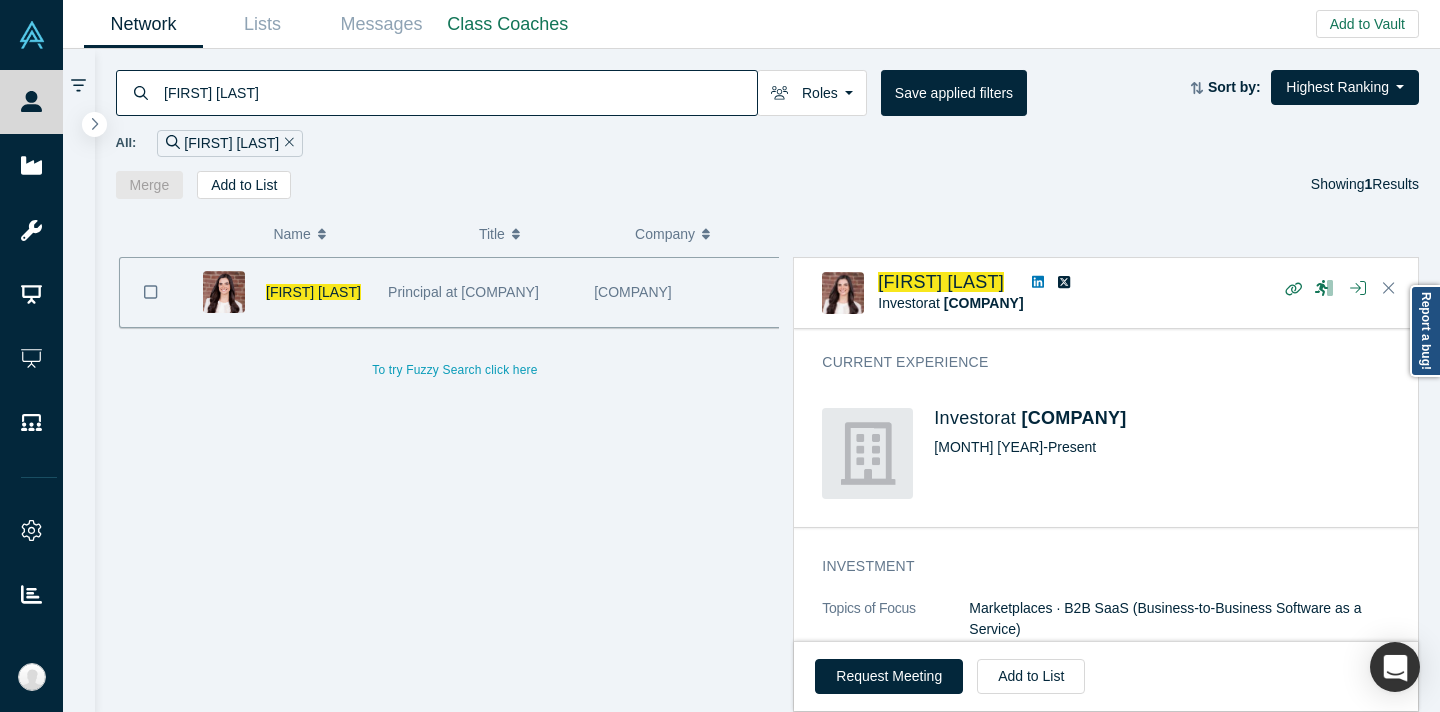 click on "[FIRST] [LAST]" at bounding box center [459, 92] 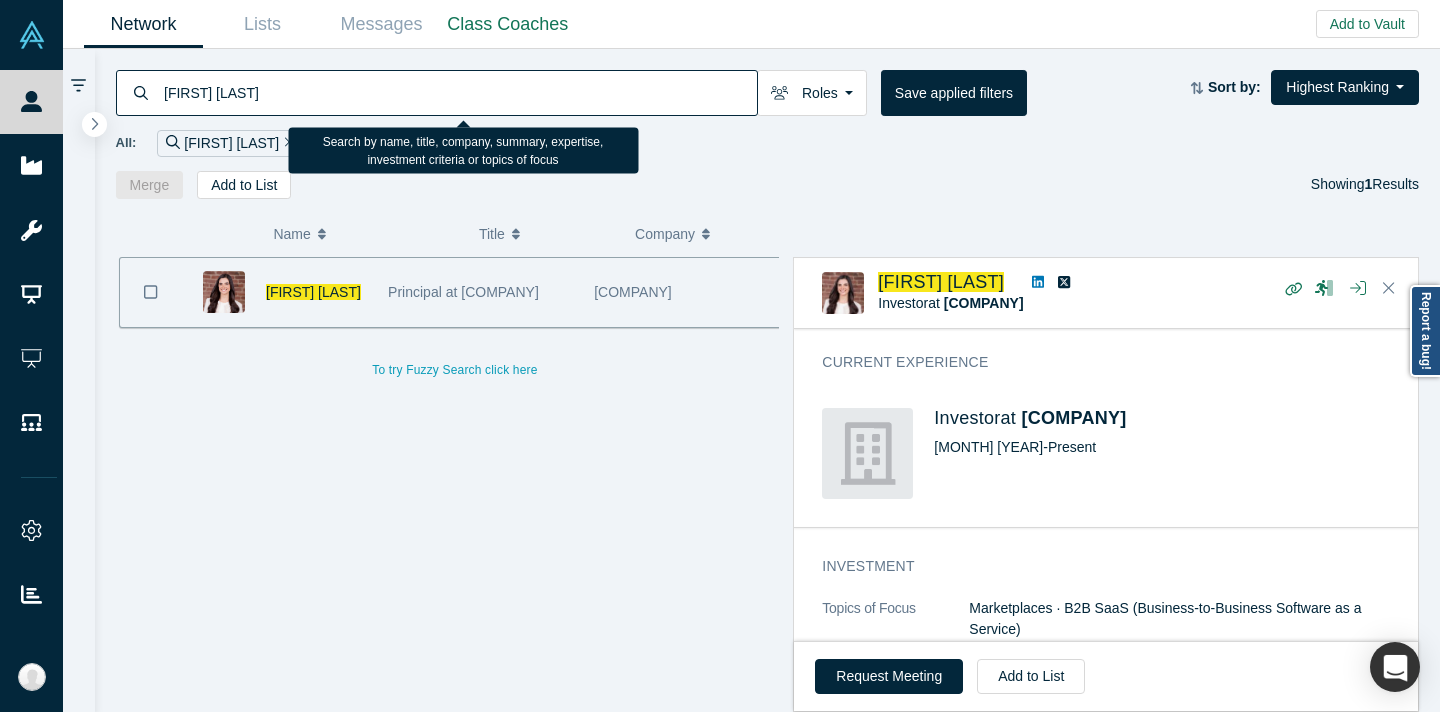 click on "[FIRST] [LAST]" at bounding box center (459, 92) 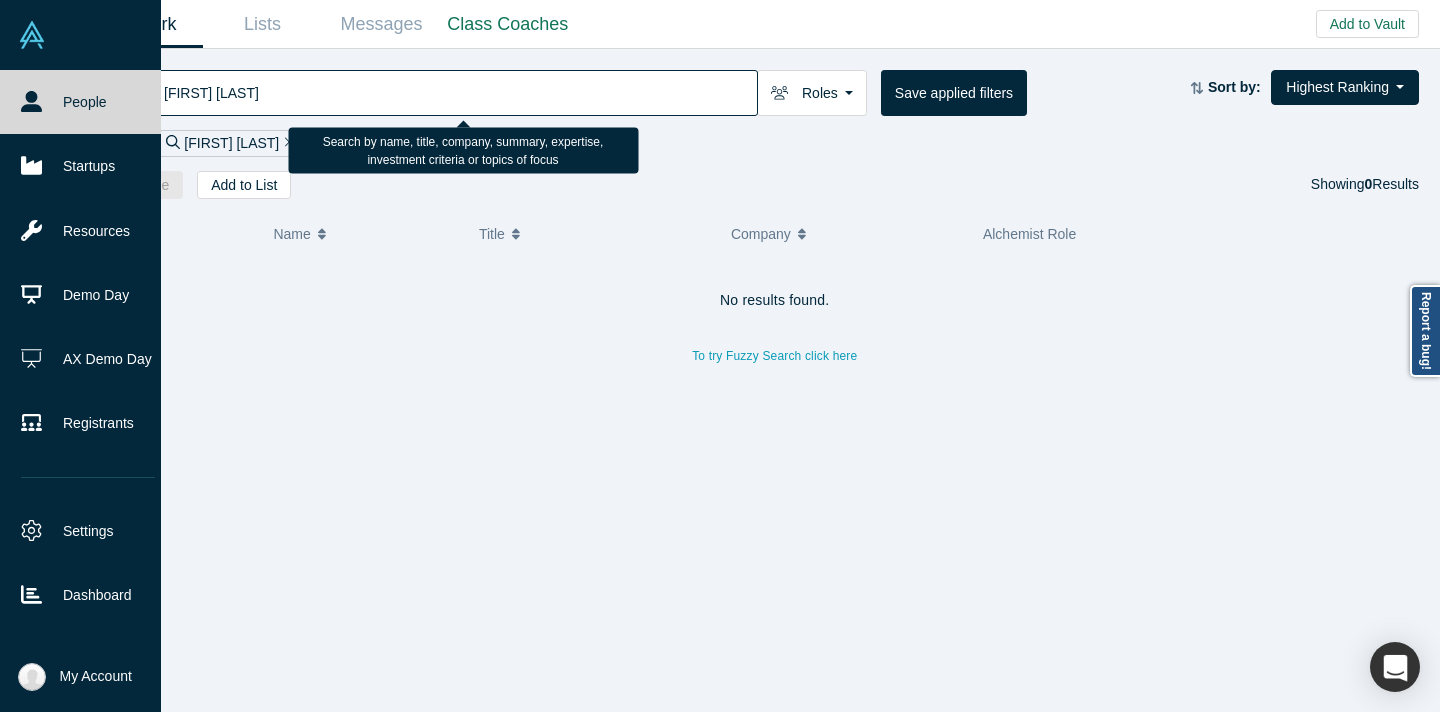 drag, startPoint x: 222, startPoint y: 92, endPoint x: 48, endPoint y: 90, distance: 174.01149 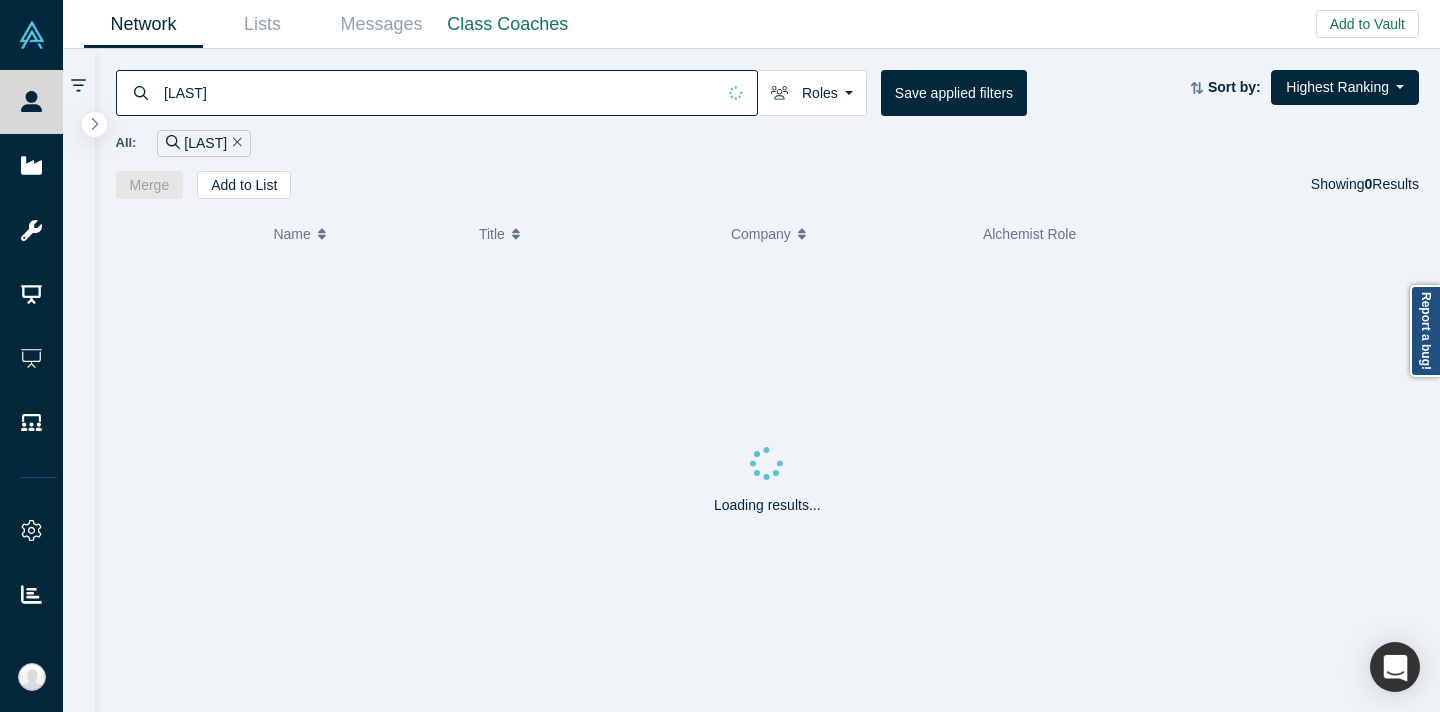 click on "All: [LAST]" at bounding box center (768, 143) 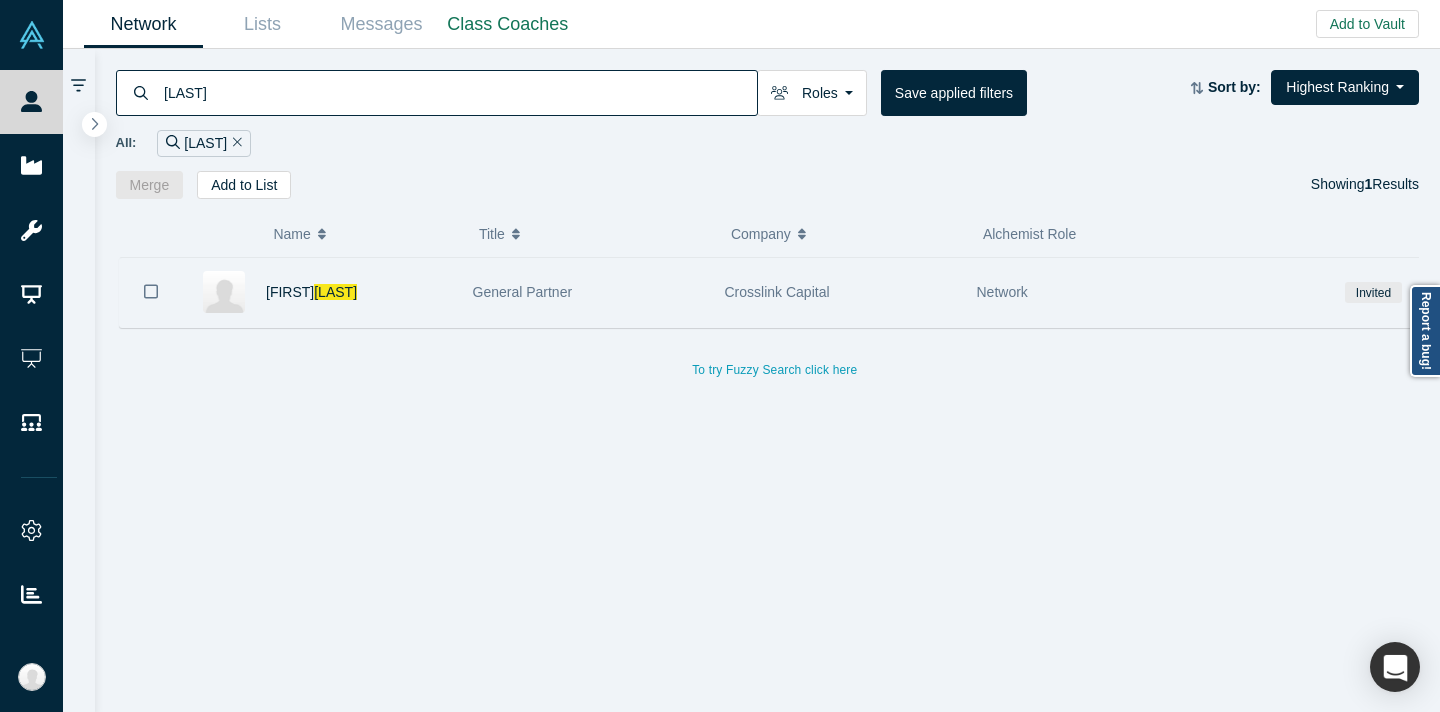 click on "[FIRST] [LAST]" at bounding box center [359, 292] 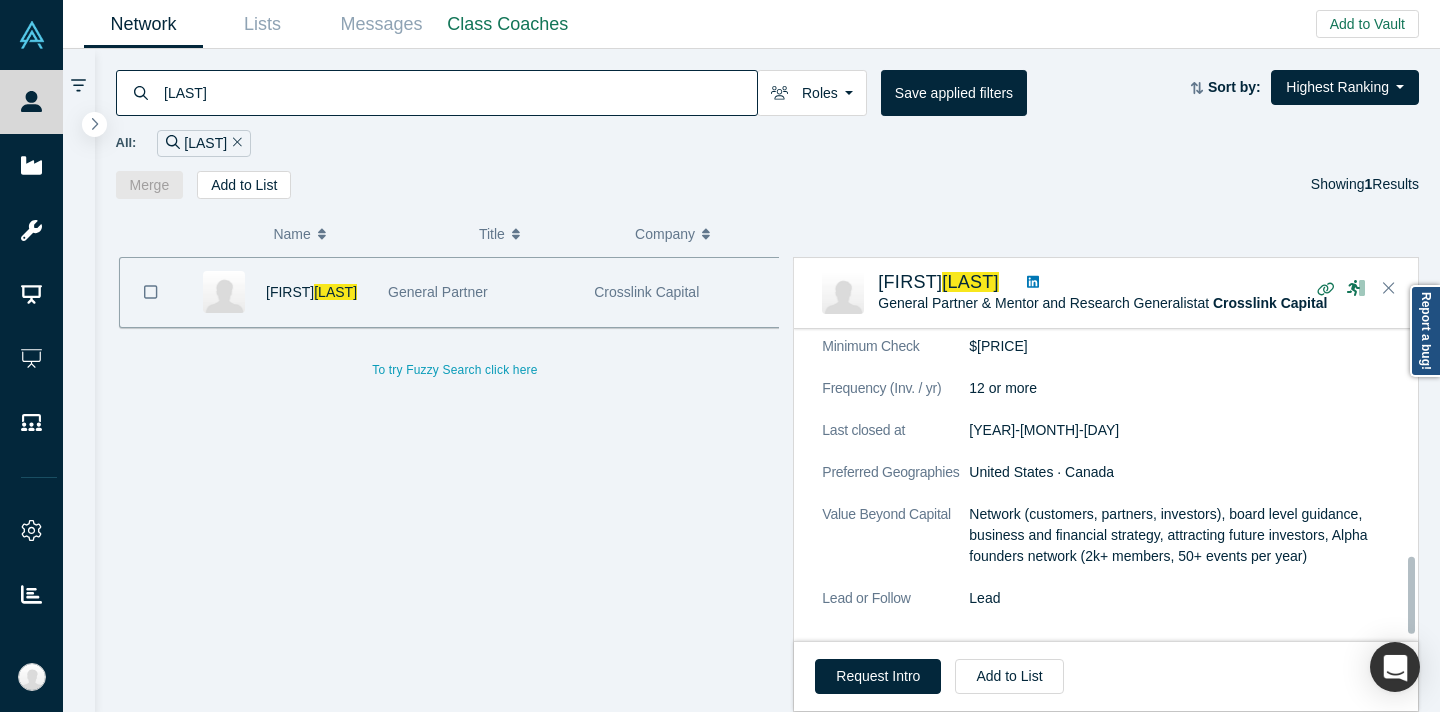 scroll, scrollTop: 958, scrollLeft: 0, axis: vertical 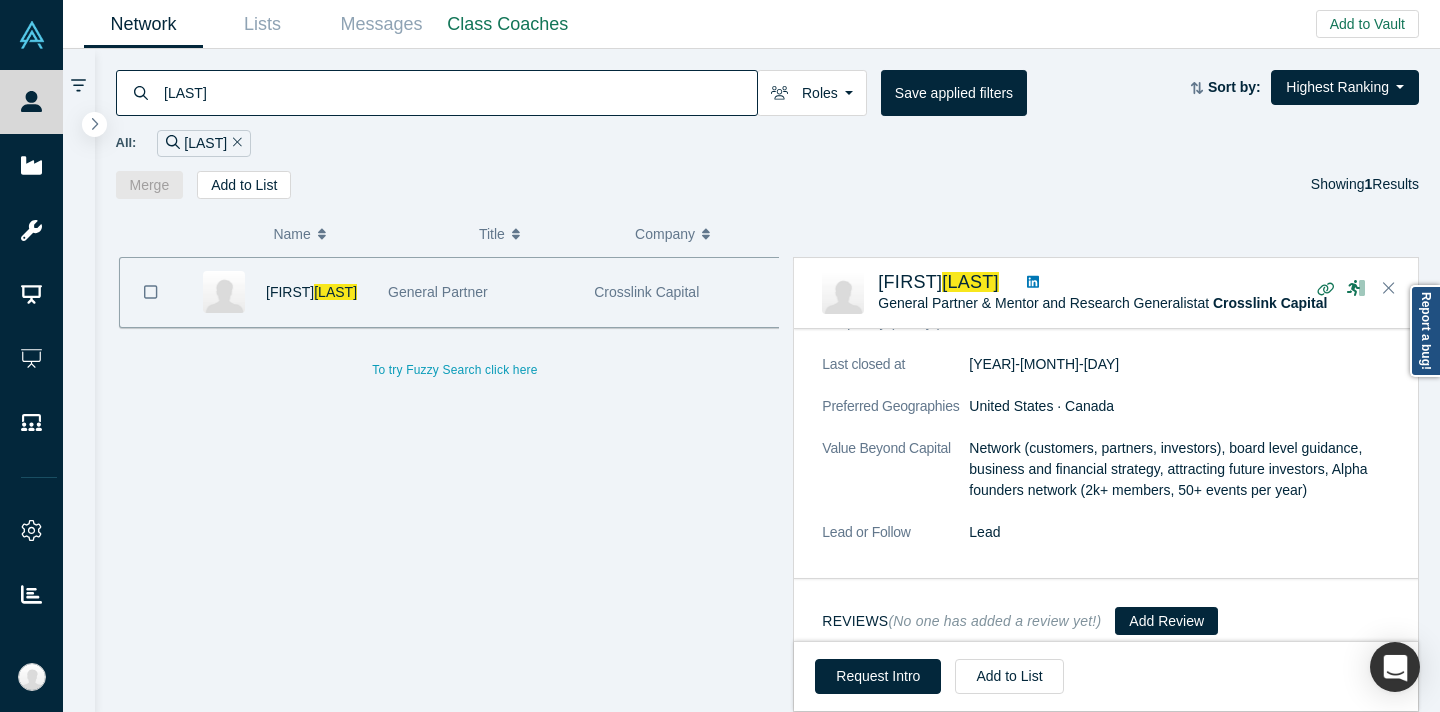 click 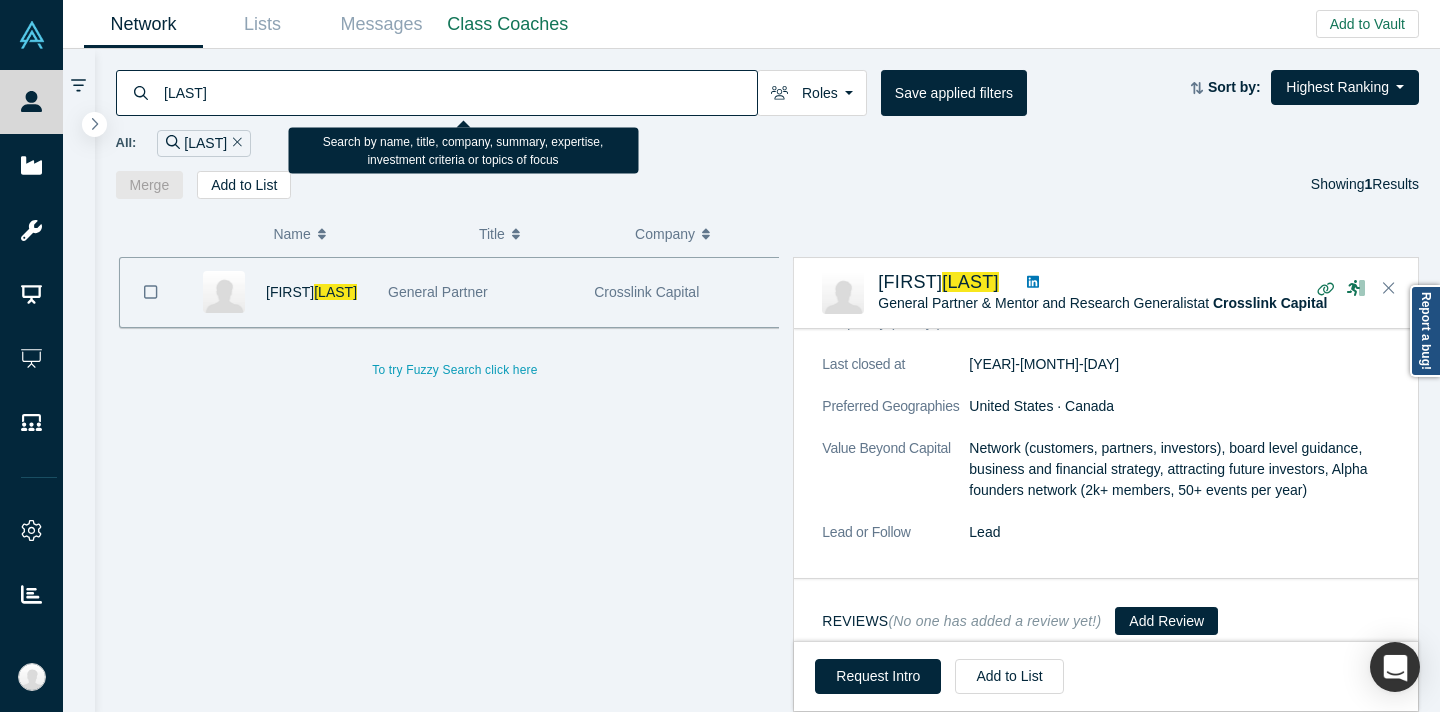 click on "[LAST]" at bounding box center (459, 92) 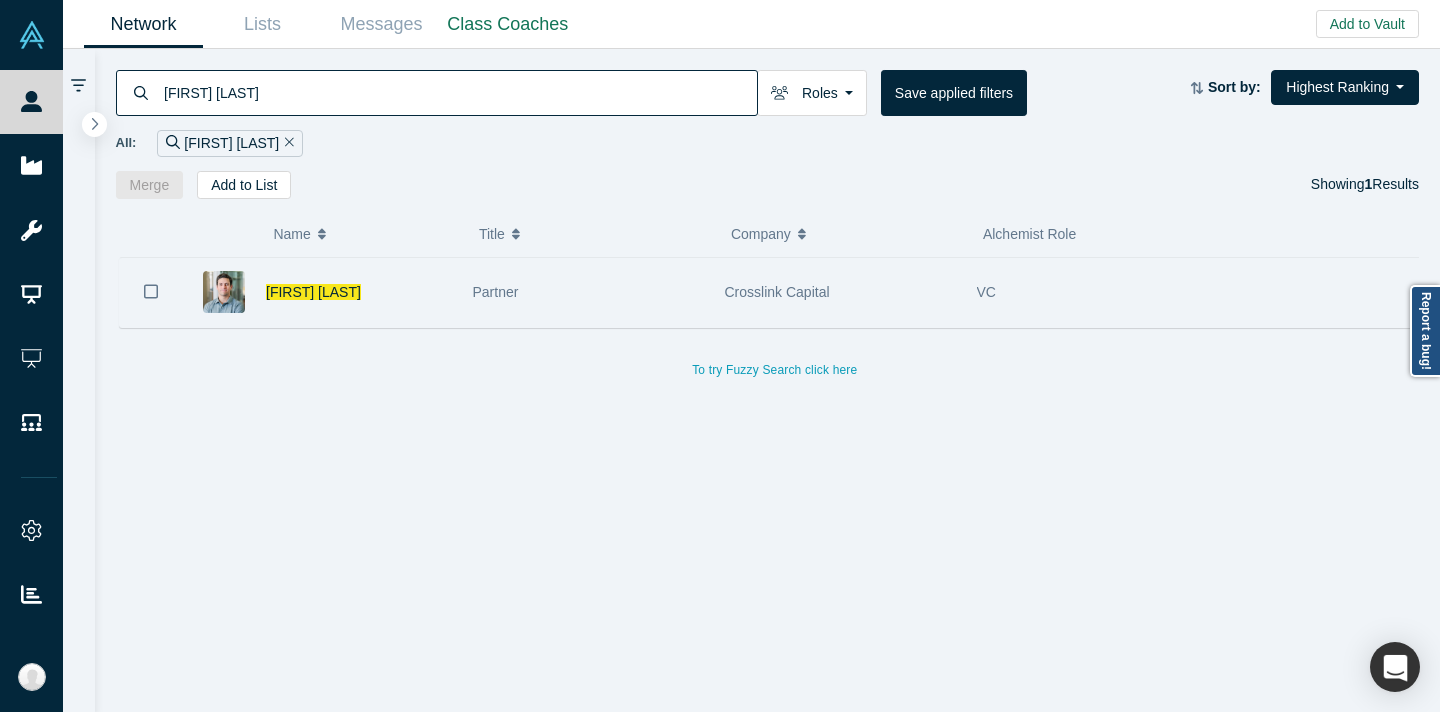 type on "[FIRST] [LAST]" 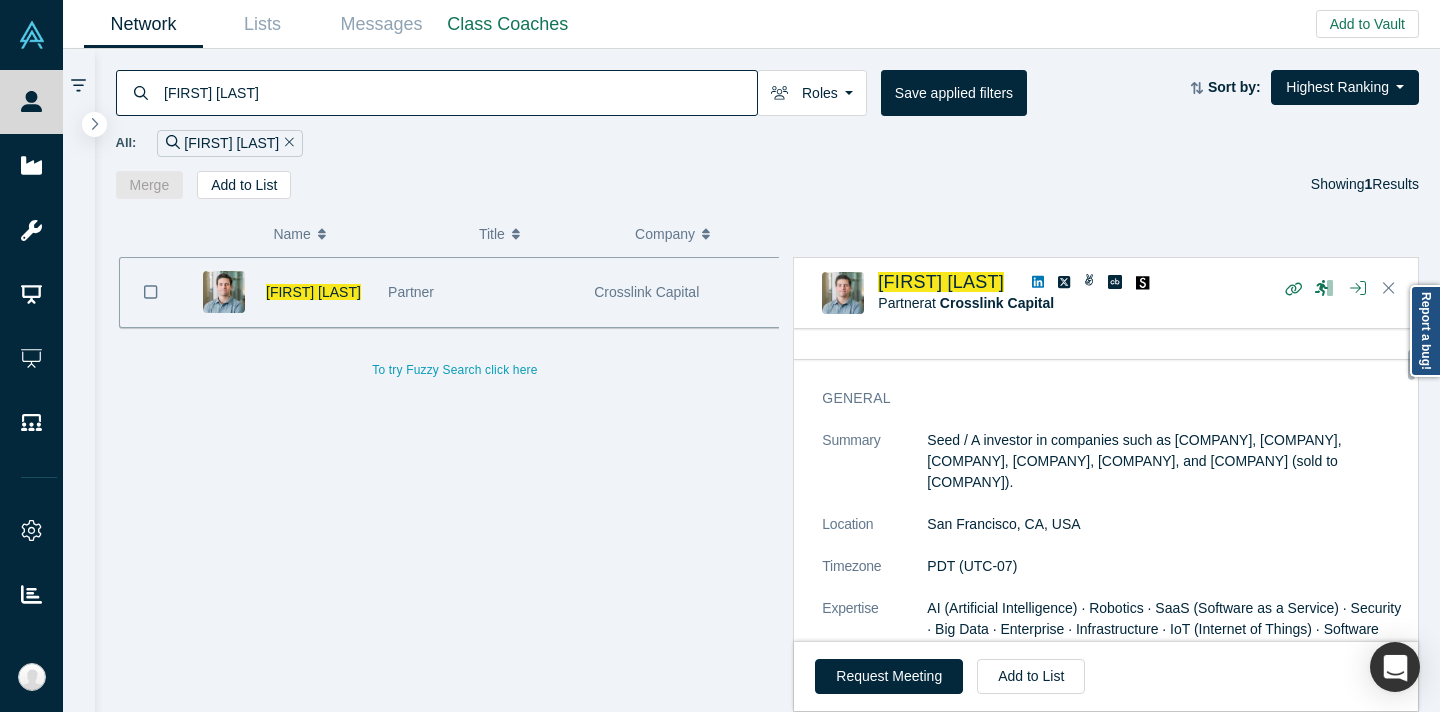 scroll, scrollTop: 201, scrollLeft: 0, axis: vertical 